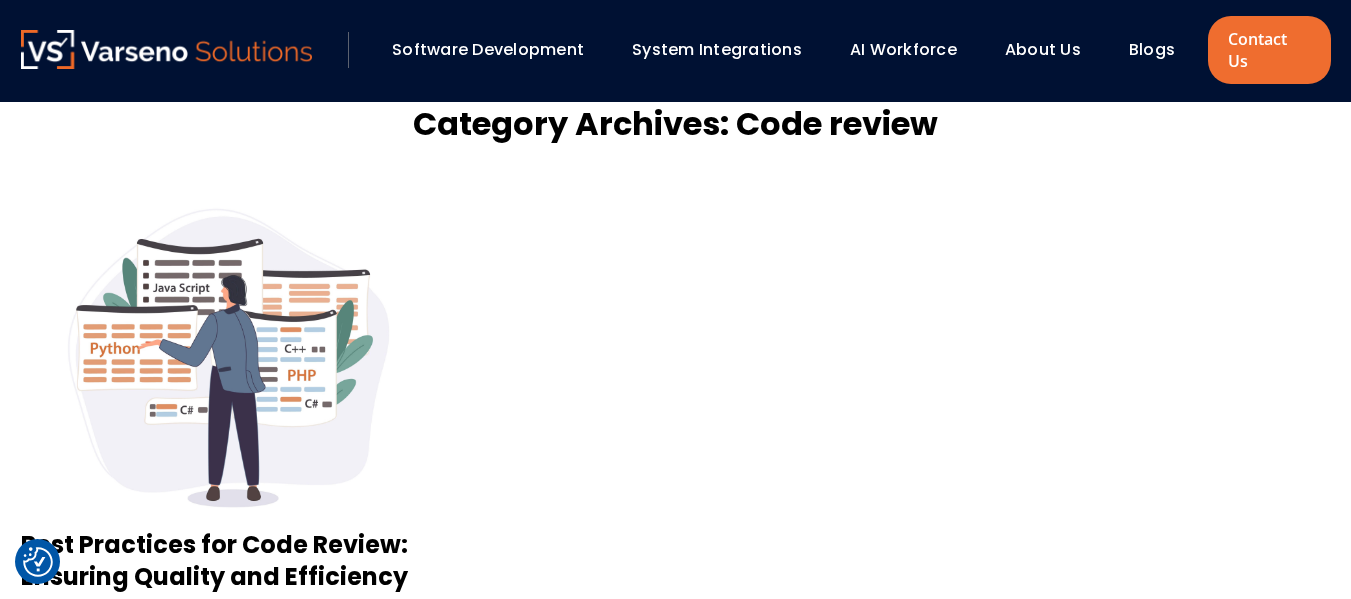 scroll, scrollTop: 0, scrollLeft: 0, axis: both 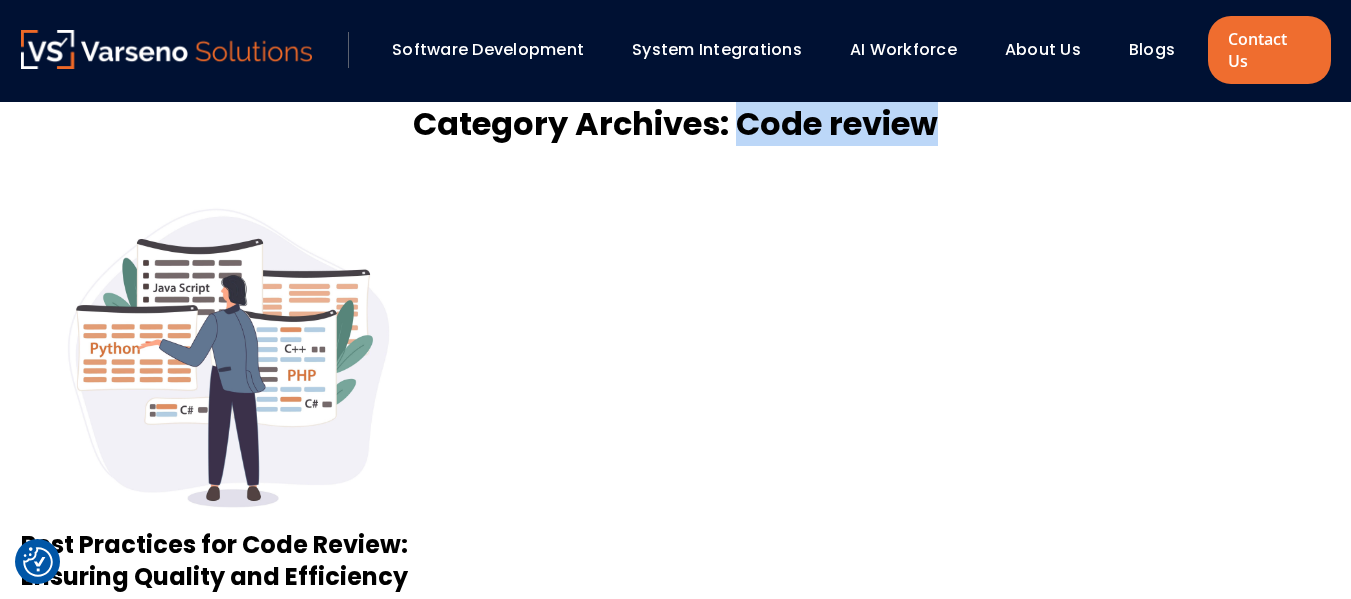 drag, startPoint x: 742, startPoint y: 95, endPoint x: 978, endPoint y: 114, distance: 236.7636 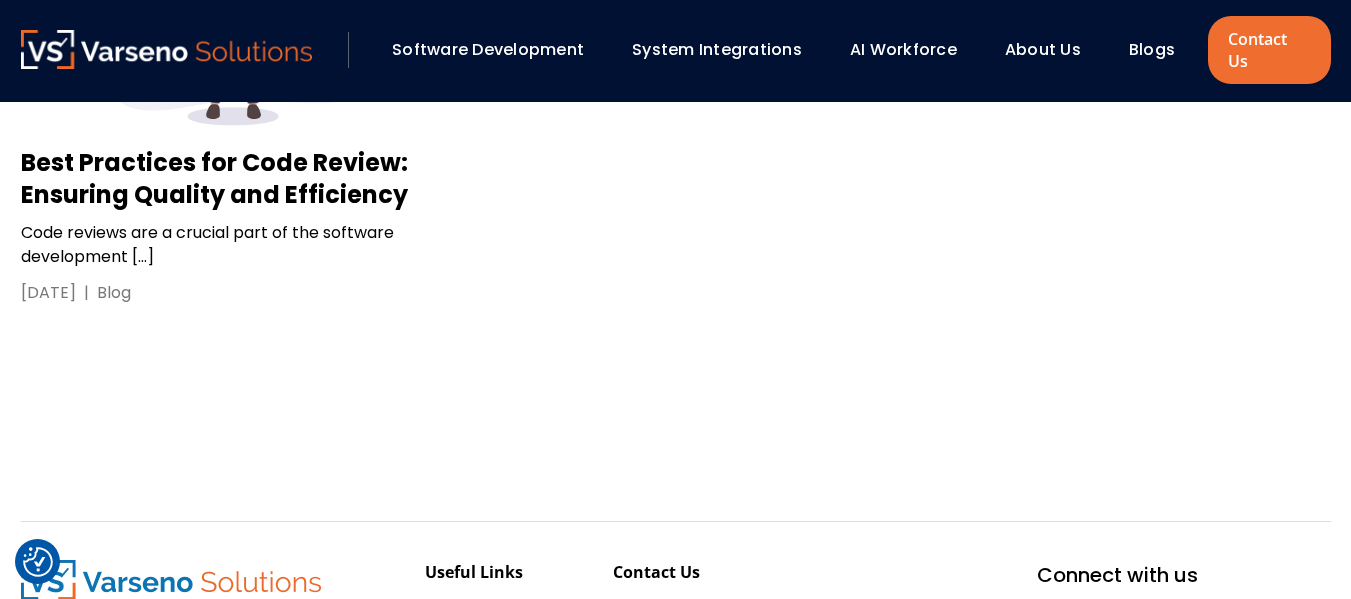 scroll, scrollTop: 378, scrollLeft: 0, axis: vertical 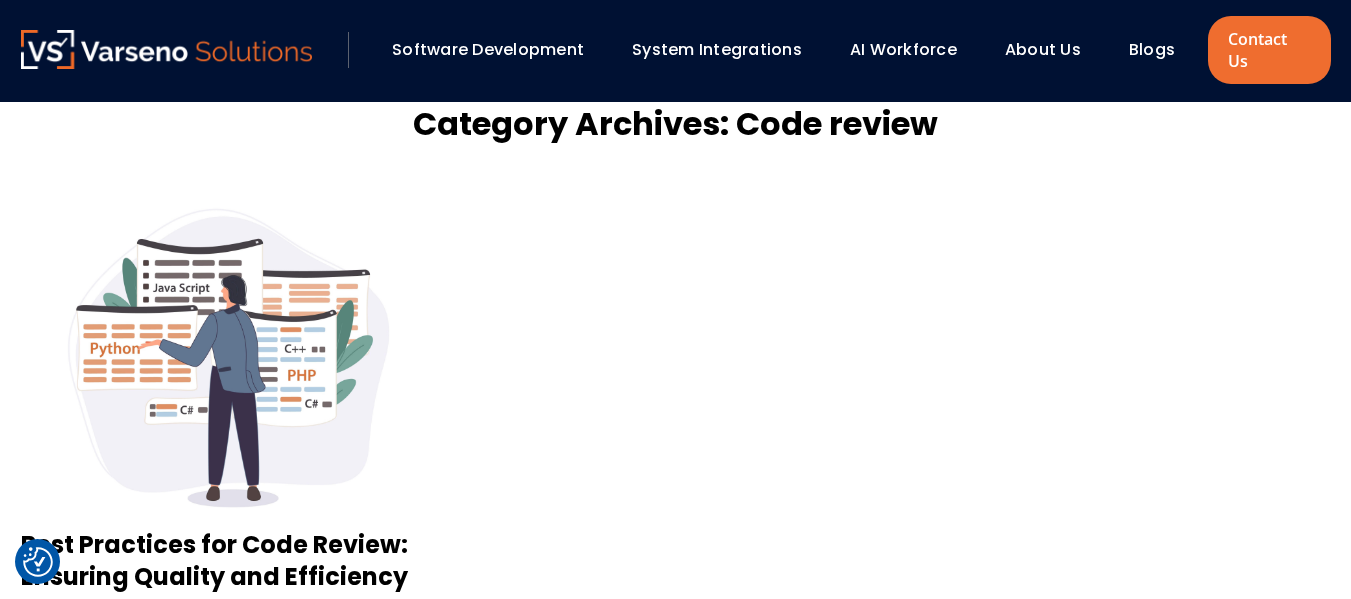 click on "Category Archives: Code review" at bounding box center (675, 124) 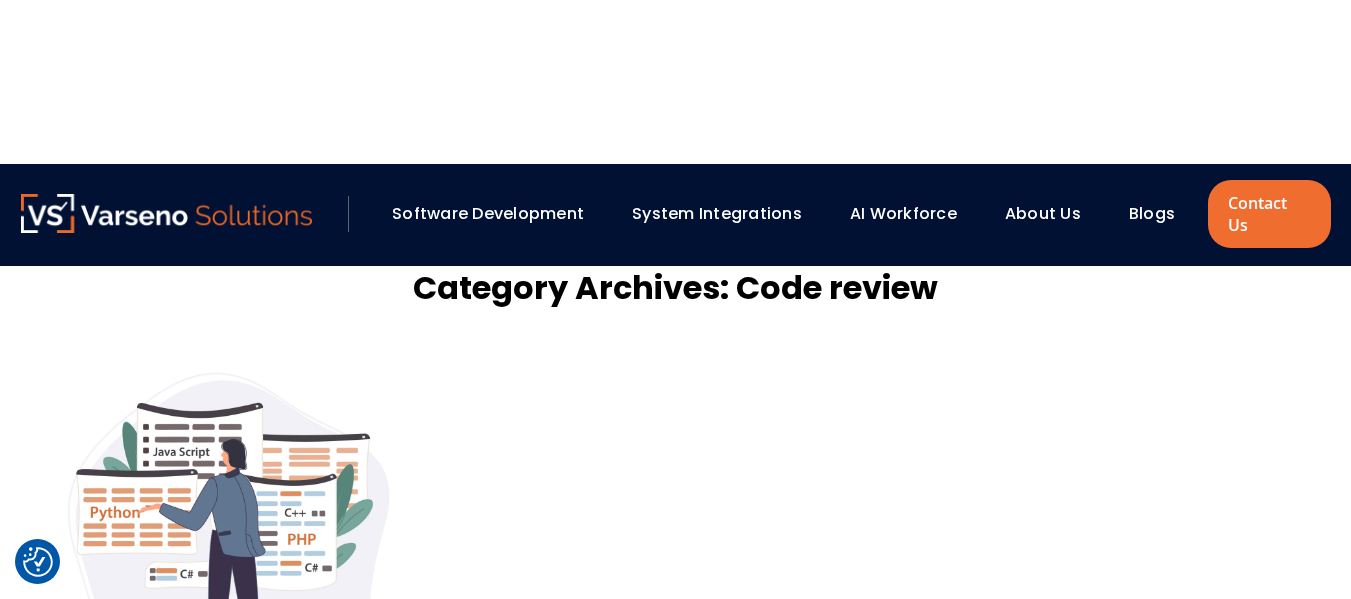 click on "Best Practices for Code Review: Ensuring Quality and Efficiency
Code reviews are a crucial part of the software development […]
June 8, 2024
|
Blog" at bounding box center [676, 608] 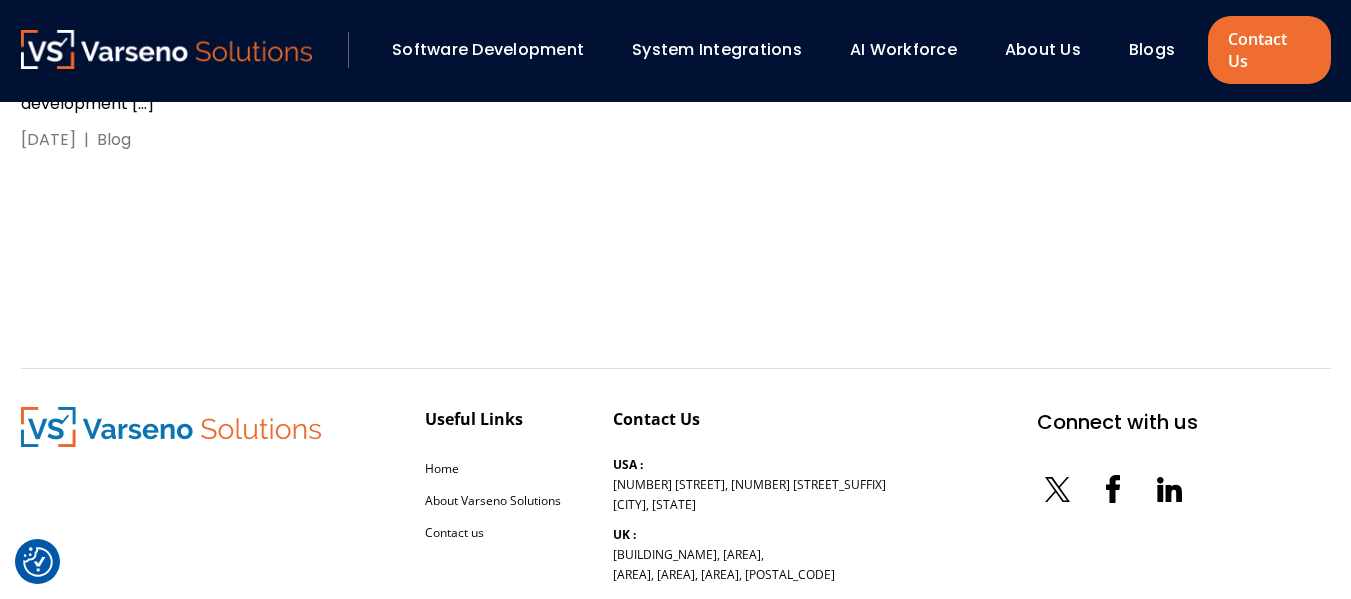 scroll, scrollTop: 0, scrollLeft: 0, axis: both 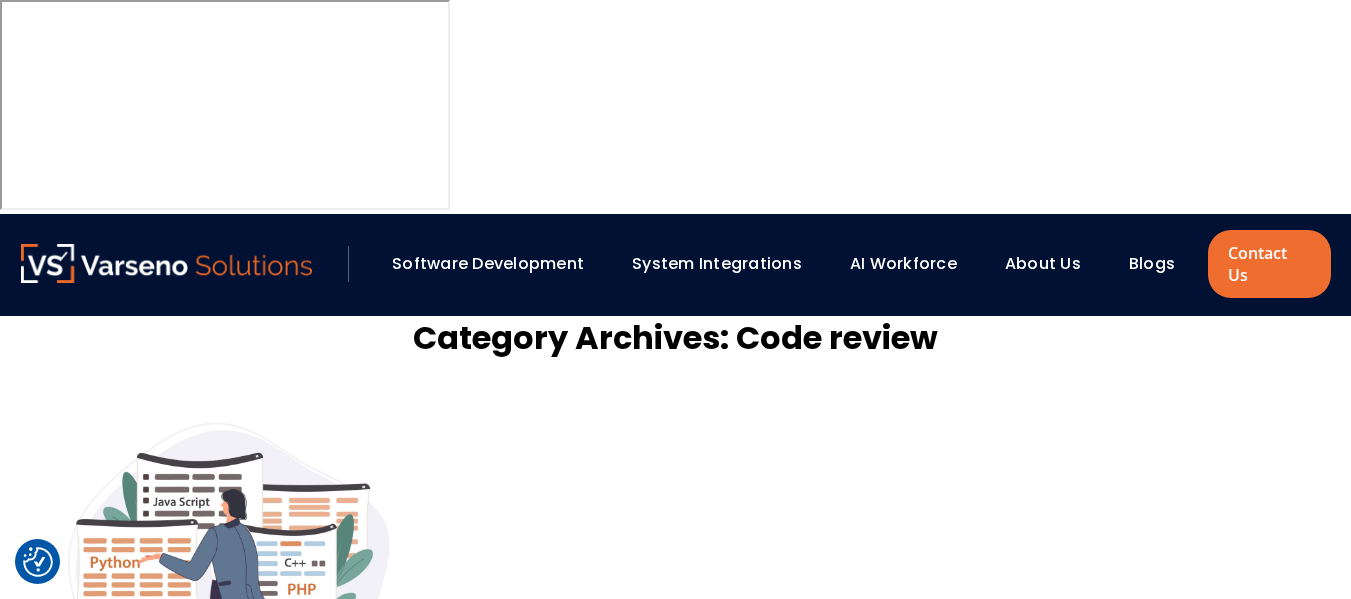 click on "Best Practices for Code Review: Ensuring Quality and Efficiency
Code reviews are a crucial part of the software development […]
June 8, 2024
|
Blog" at bounding box center [676, 658] 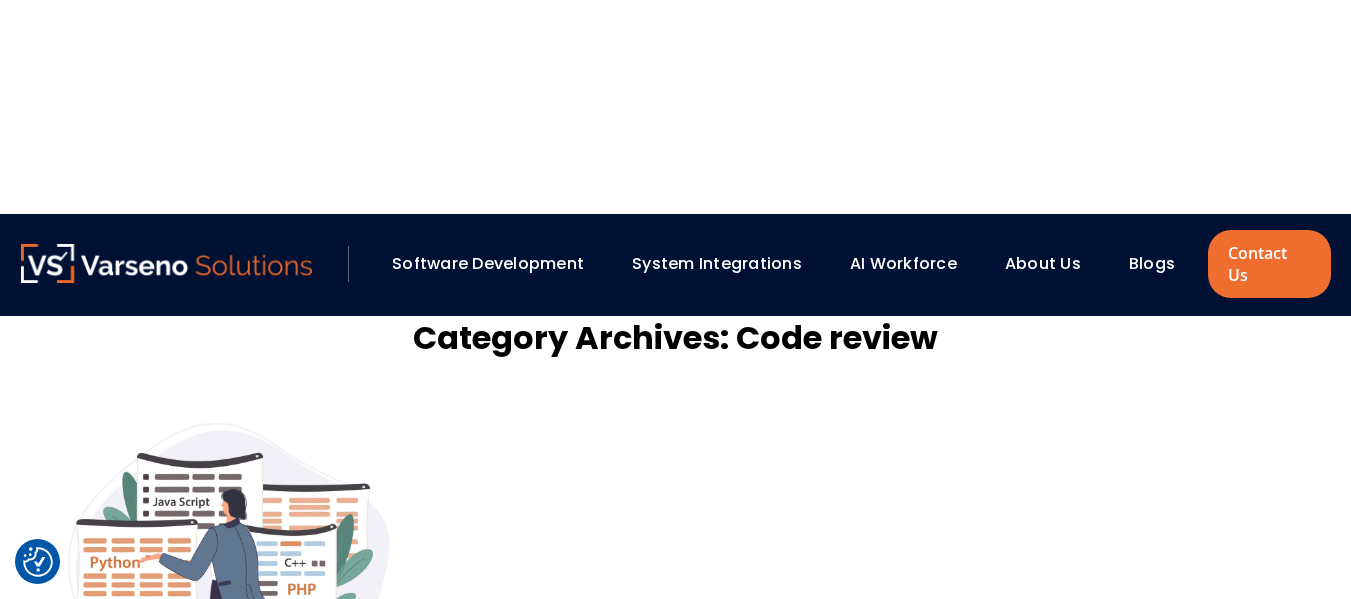 scroll, scrollTop: 749, scrollLeft: 0, axis: vertical 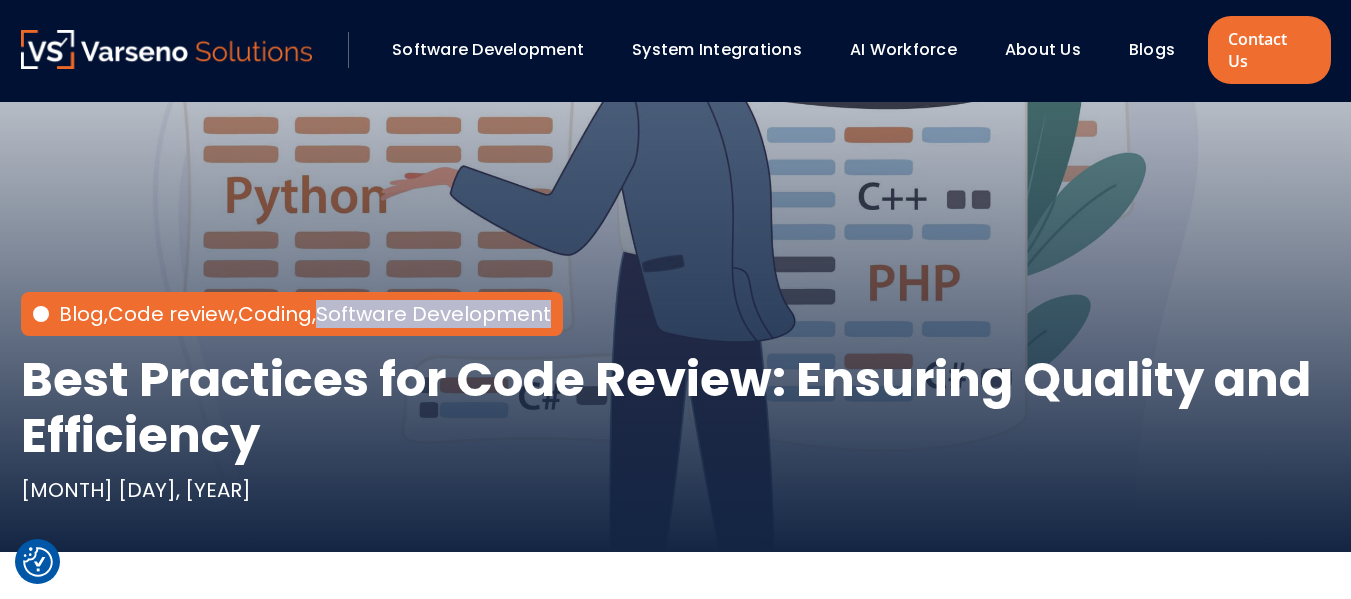 drag, startPoint x: 324, startPoint y: 290, endPoint x: 586, endPoint y: 298, distance: 262.1221 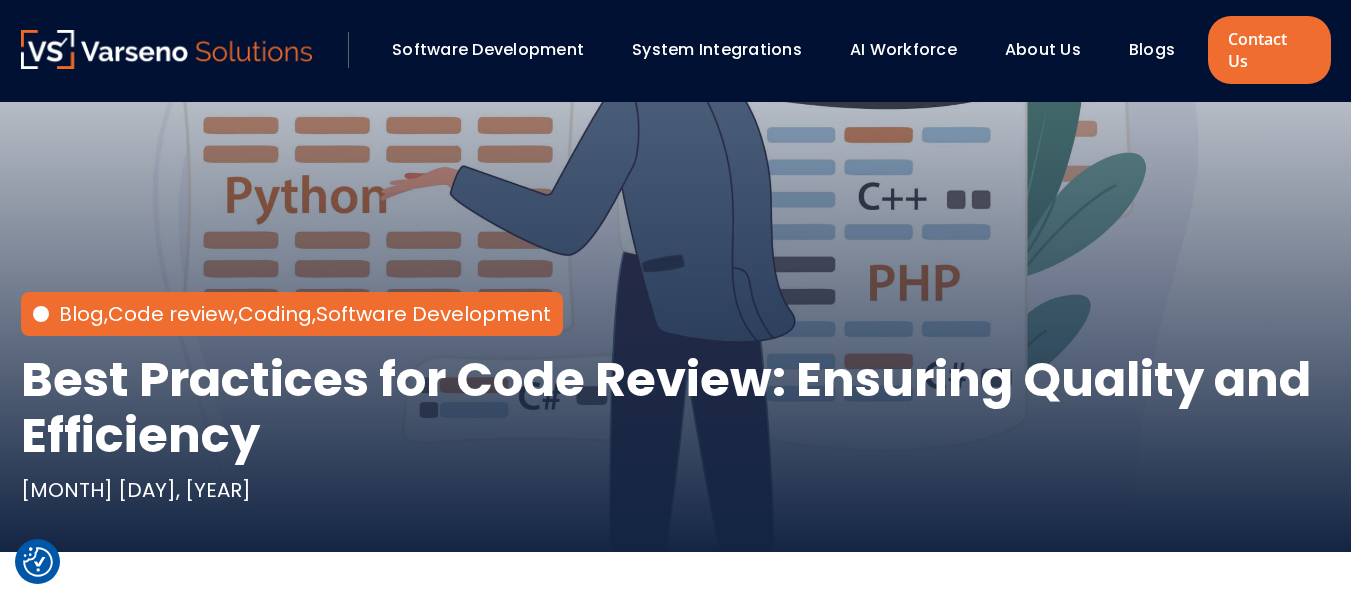 scroll, scrollTop: 0, scrollLeft: 0, axis: both 